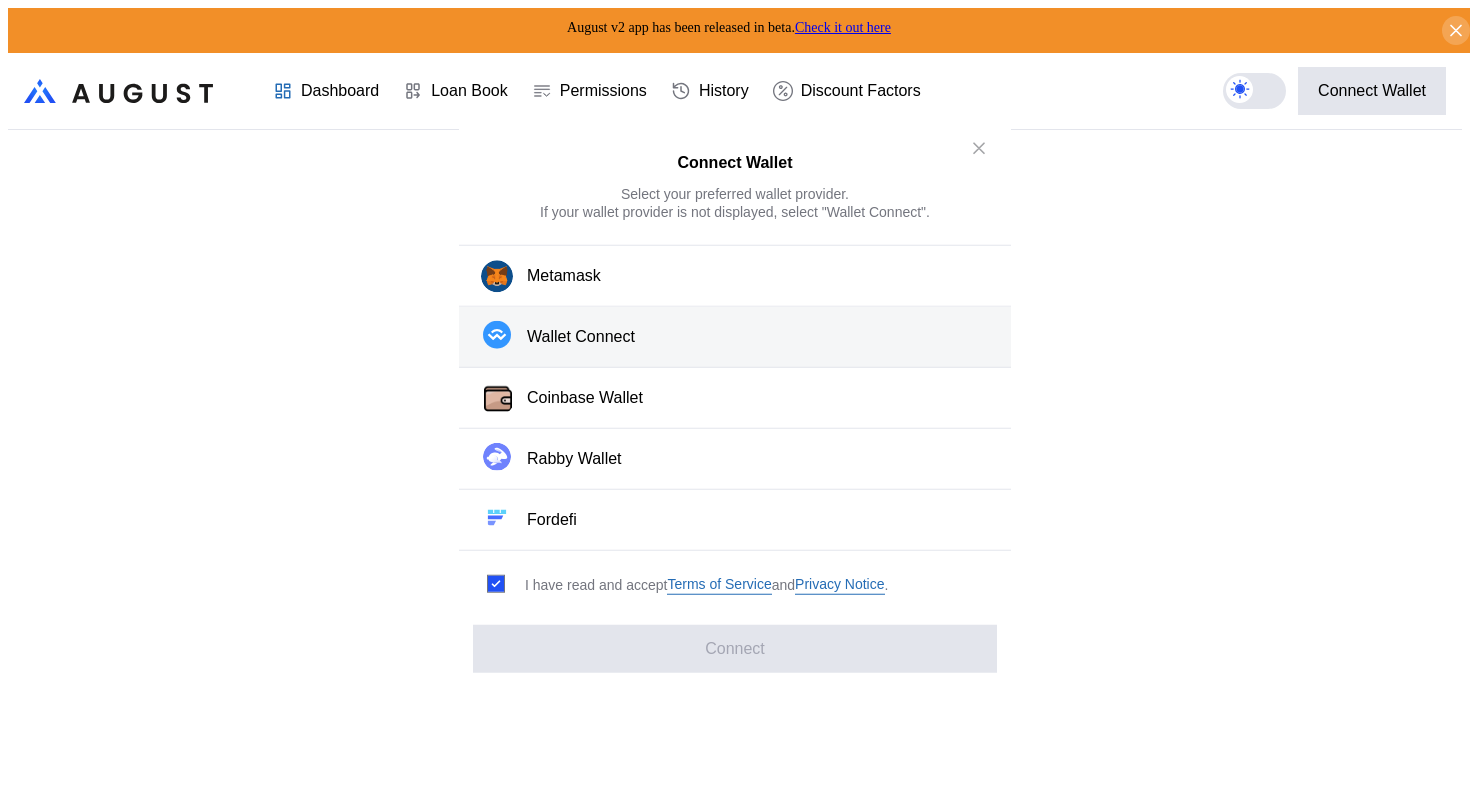 scroll, scrollTop: 0, scrollLeft: 0, axis: both 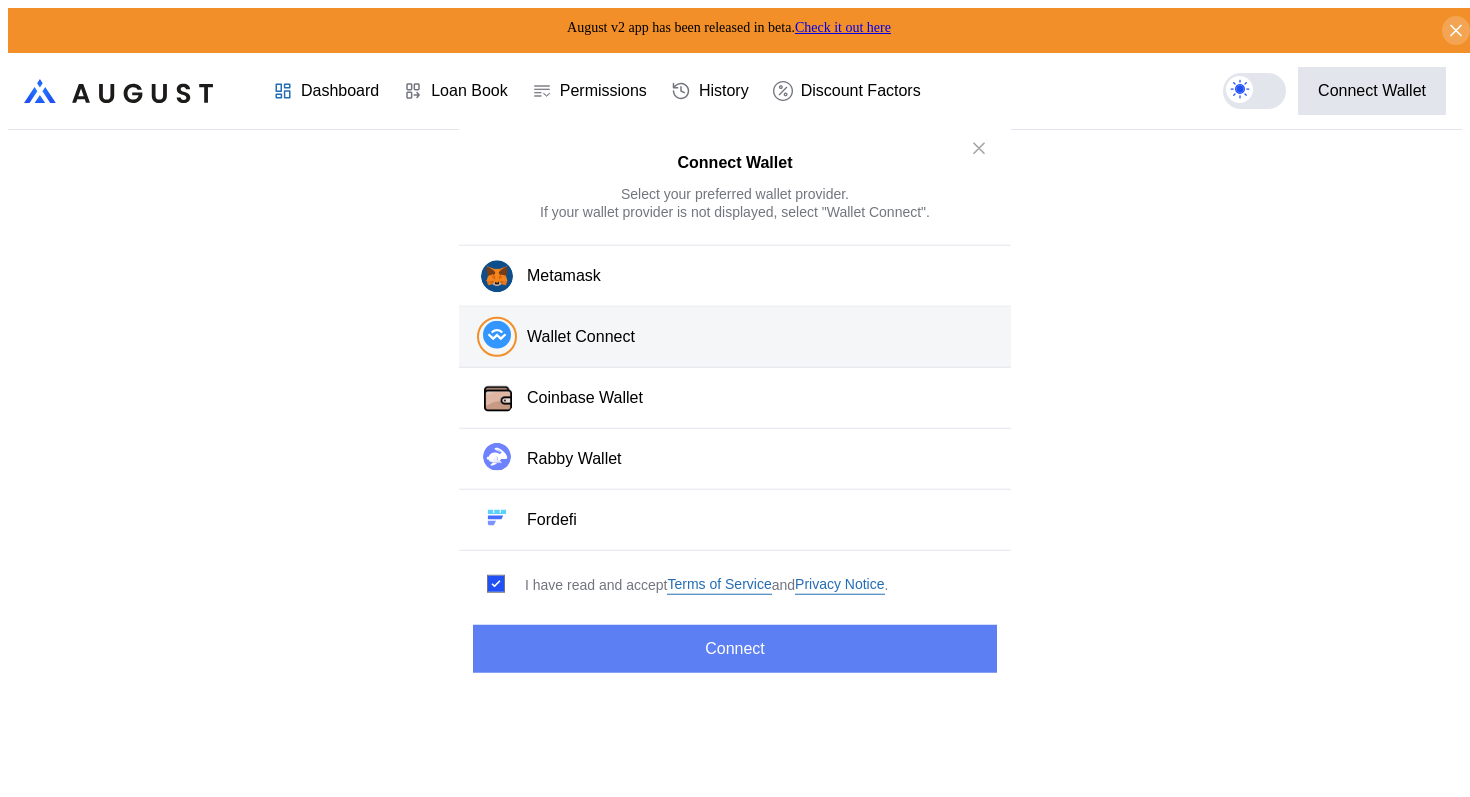 click on "Connect" at bounding box center (735, 649) 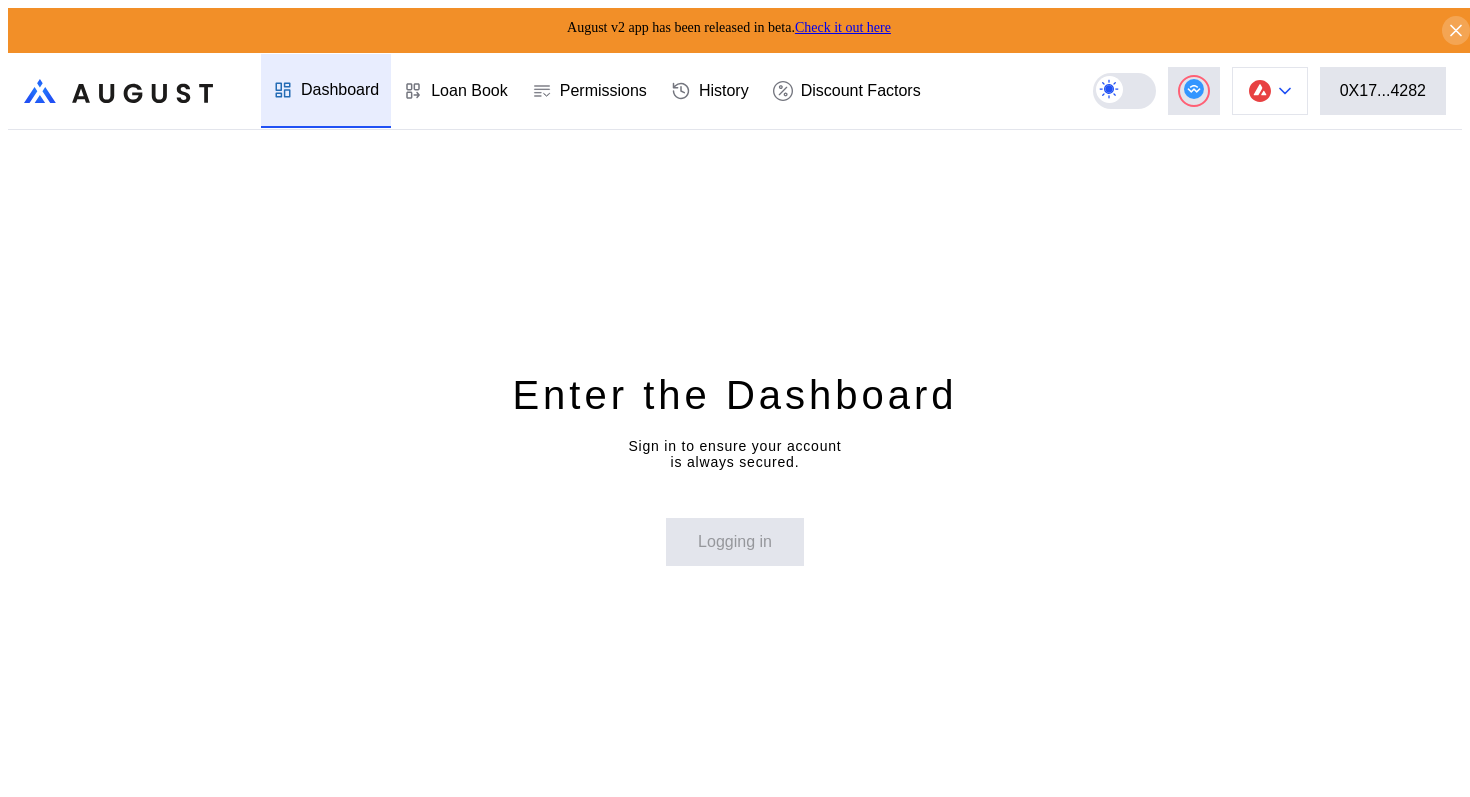 click at bounding box center [1260, 91] 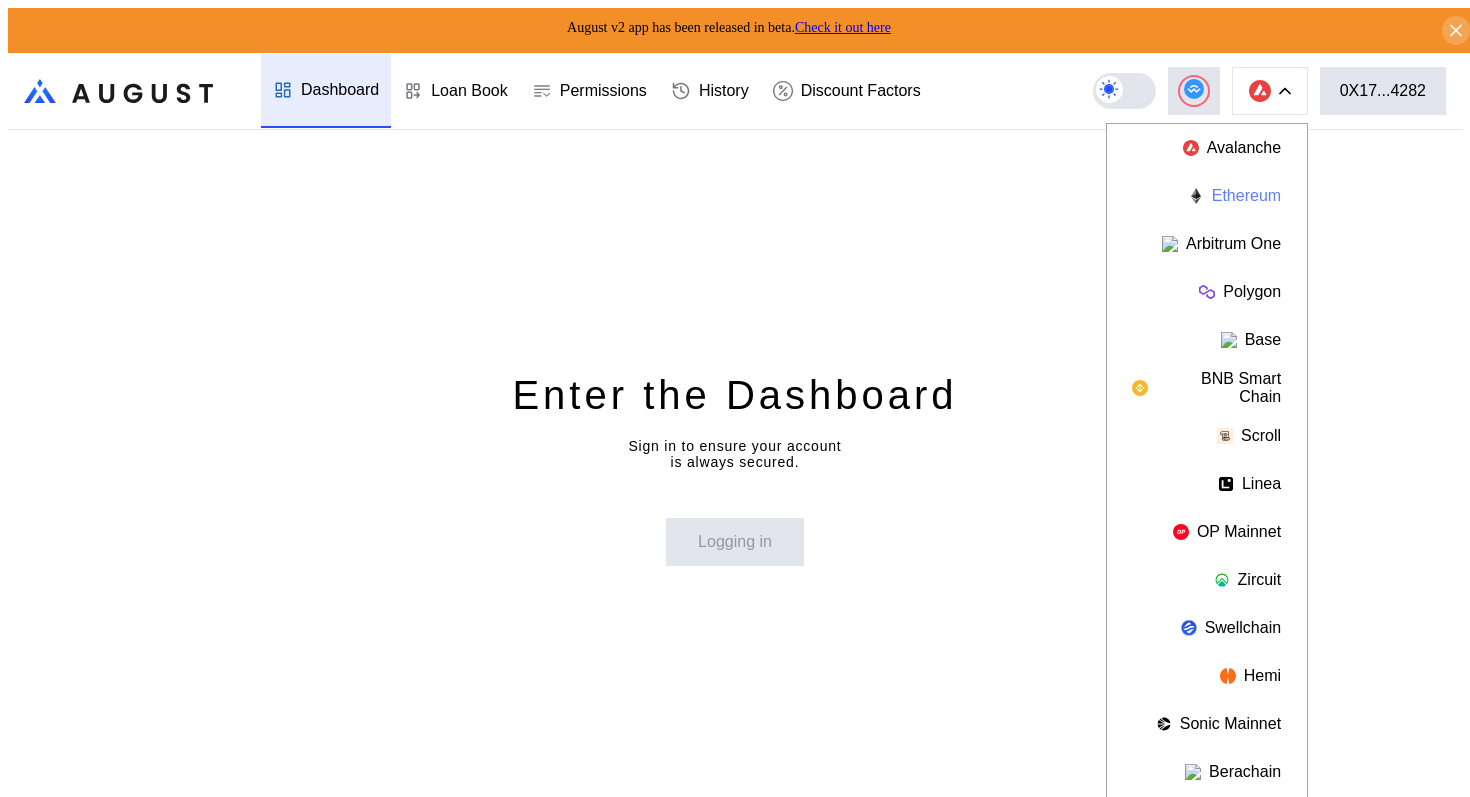 click on "Ethereum" at bounding box center (1207, 196) 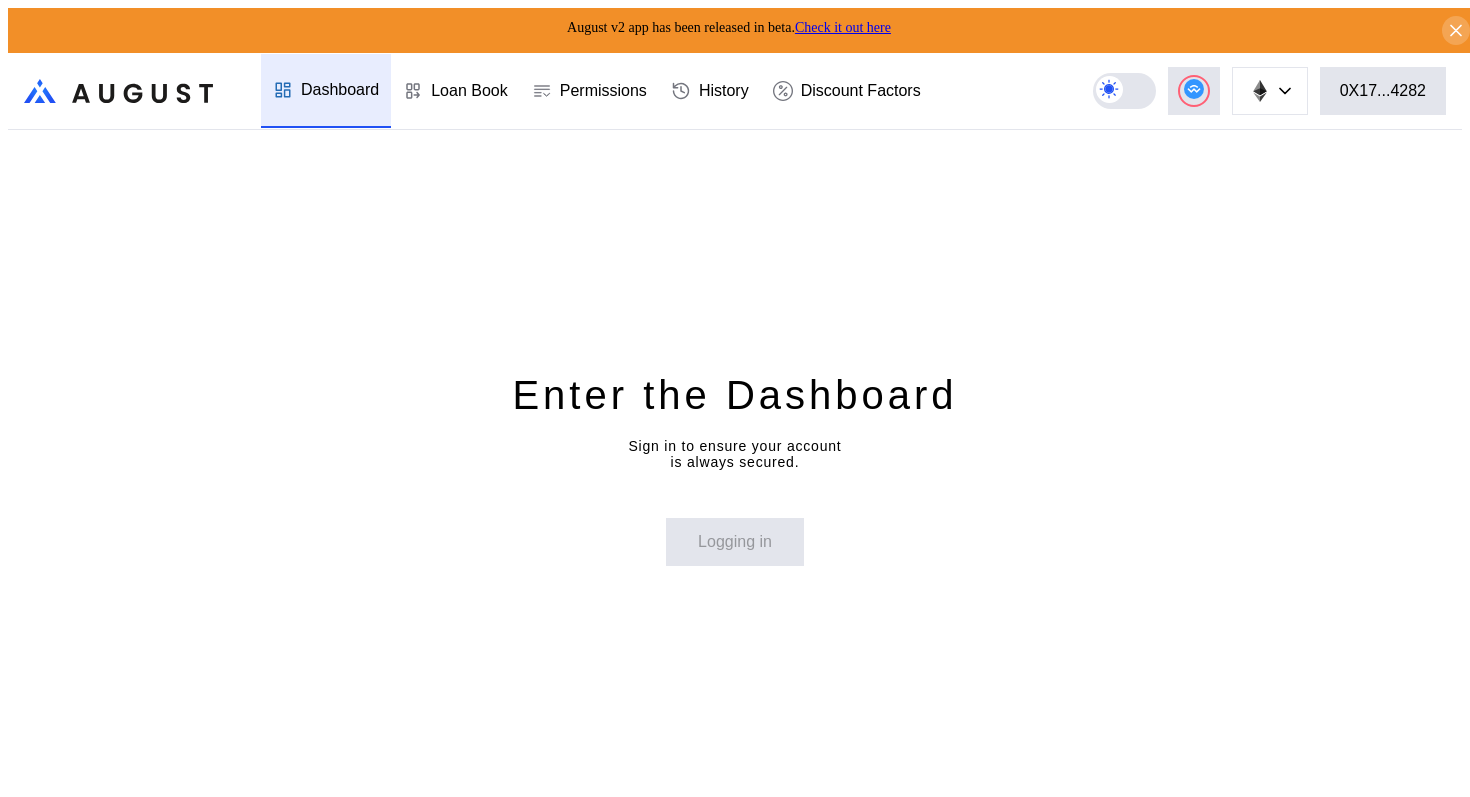 type 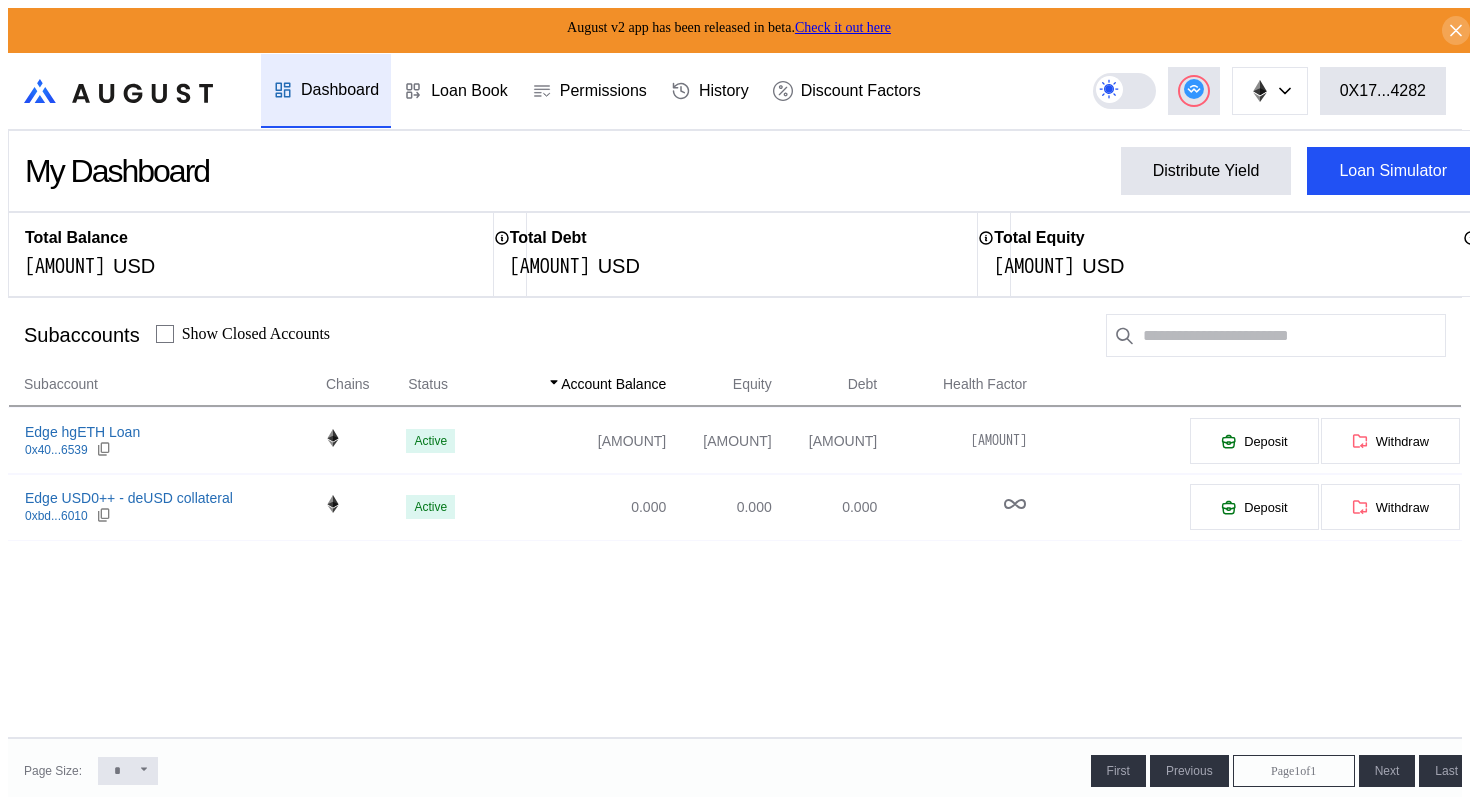 scroll, scrollTop: 34, scrollLeft: 0, axis: vertical 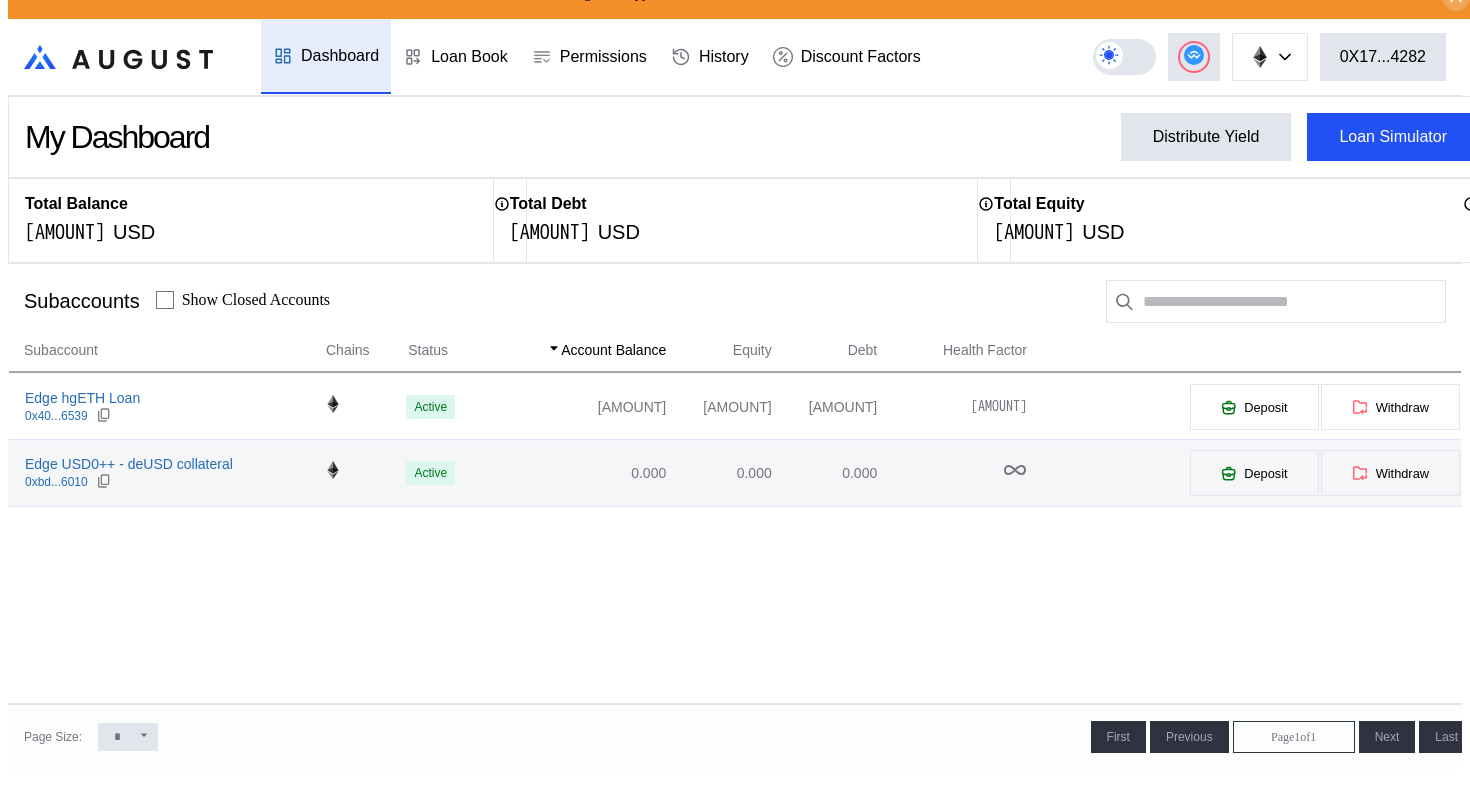 click on "Edge USD0++ - deUSD collateral 0x[HEX_STRING]" at bounding box center [166, 473] 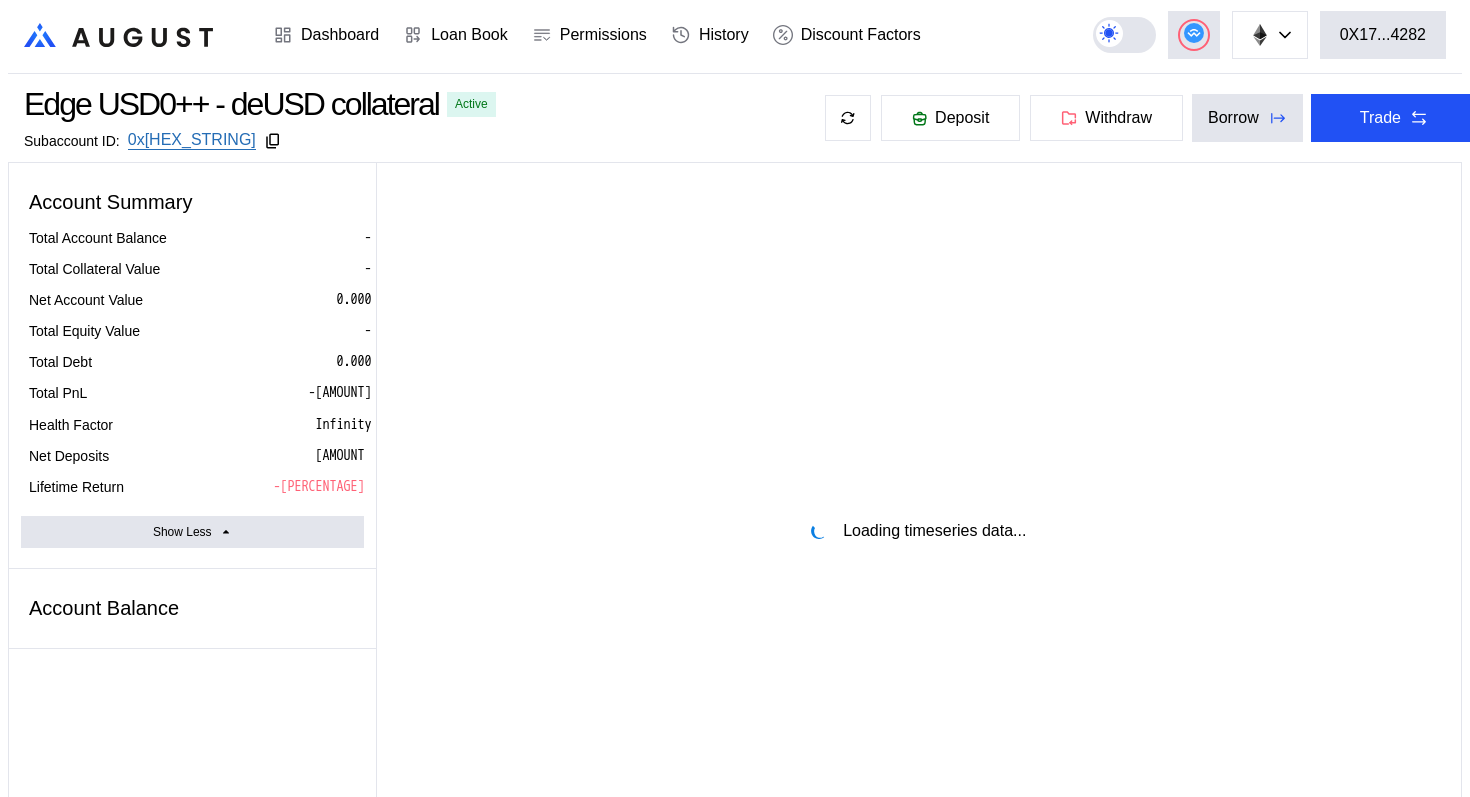 scroll, scrollTop: 57, scrollLeft: 0, axis: vertical 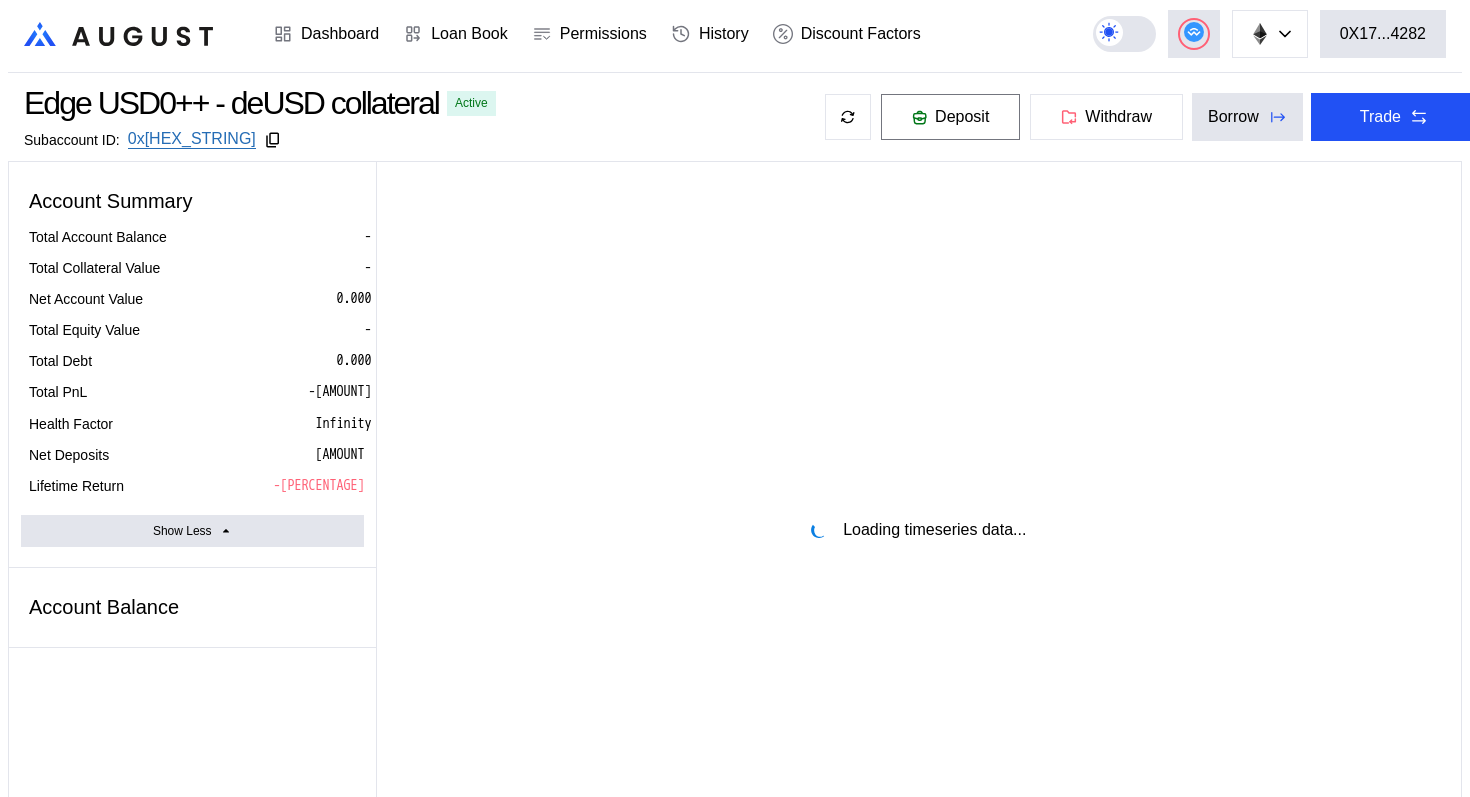 select on "*" 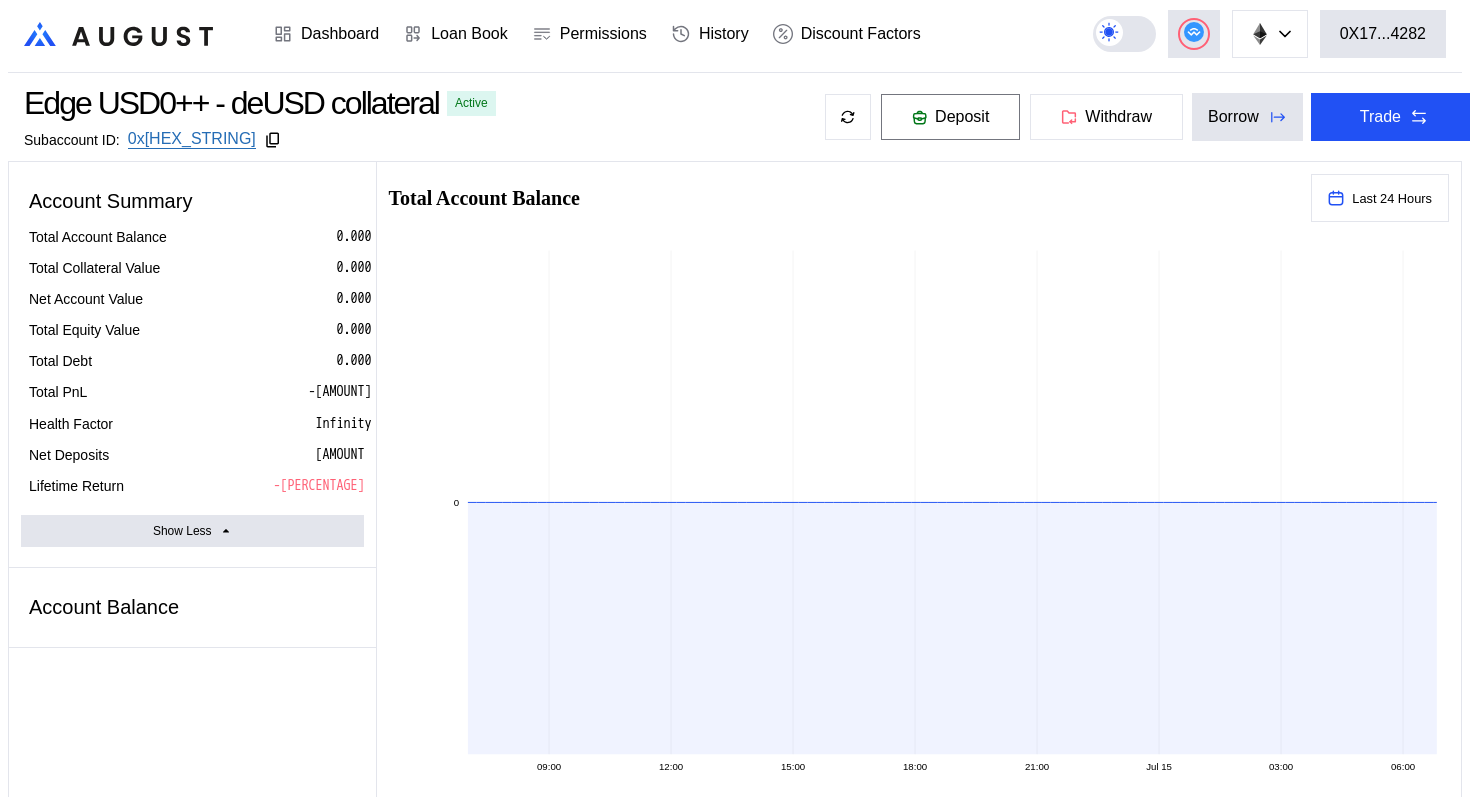 click on "Deposit" at bounding box center (962, 117) 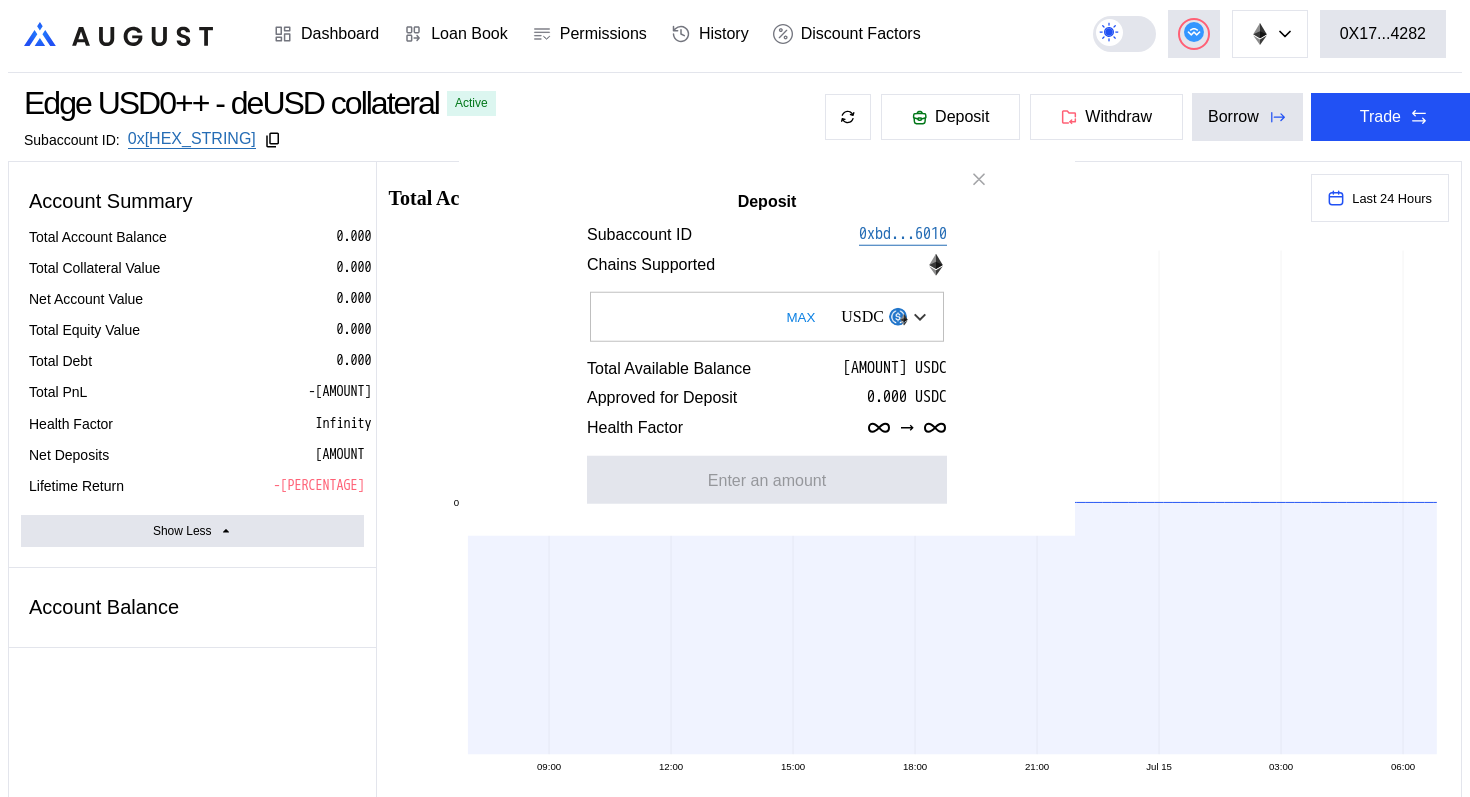 click on "MAX" at bounding box center (800, 317) 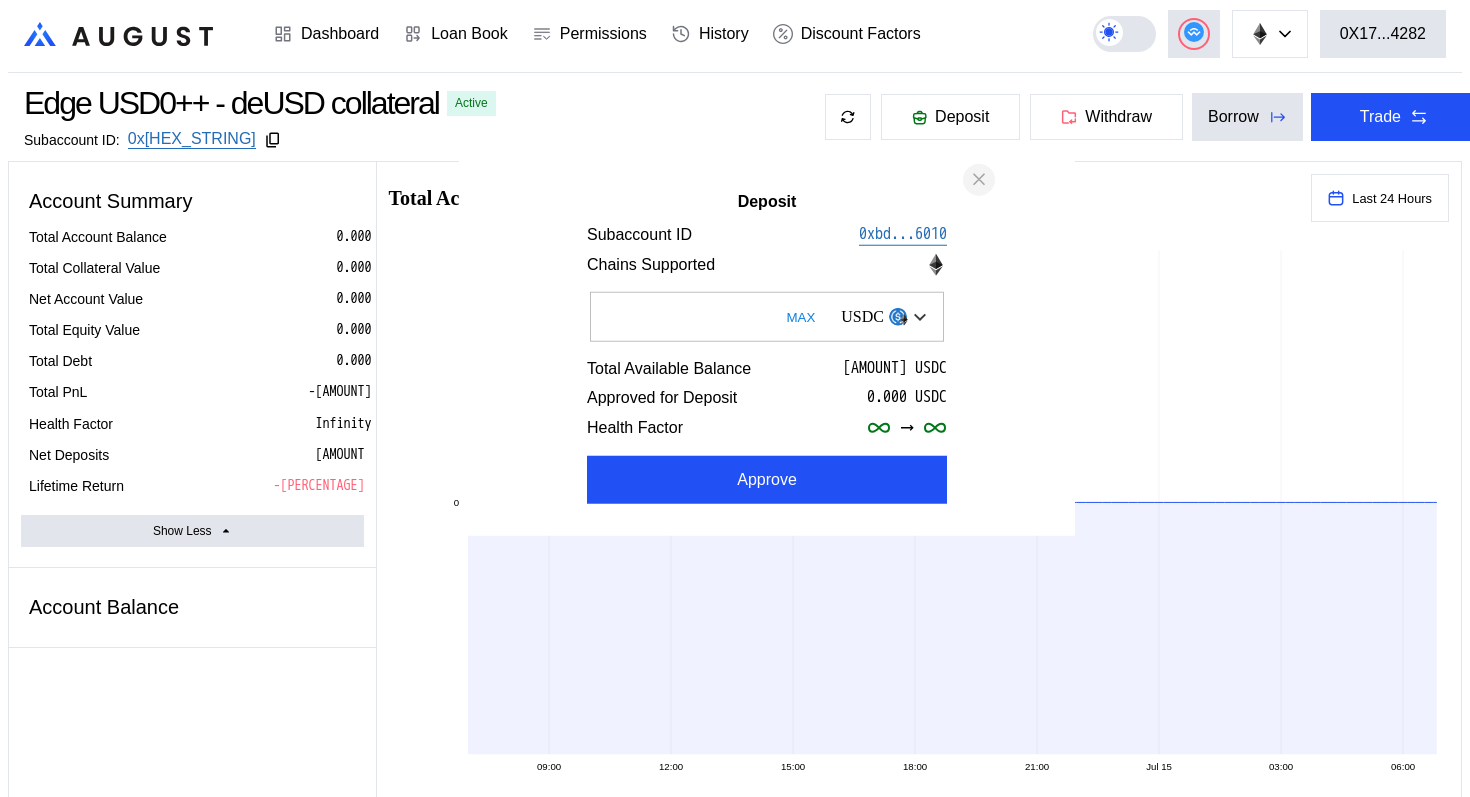 click 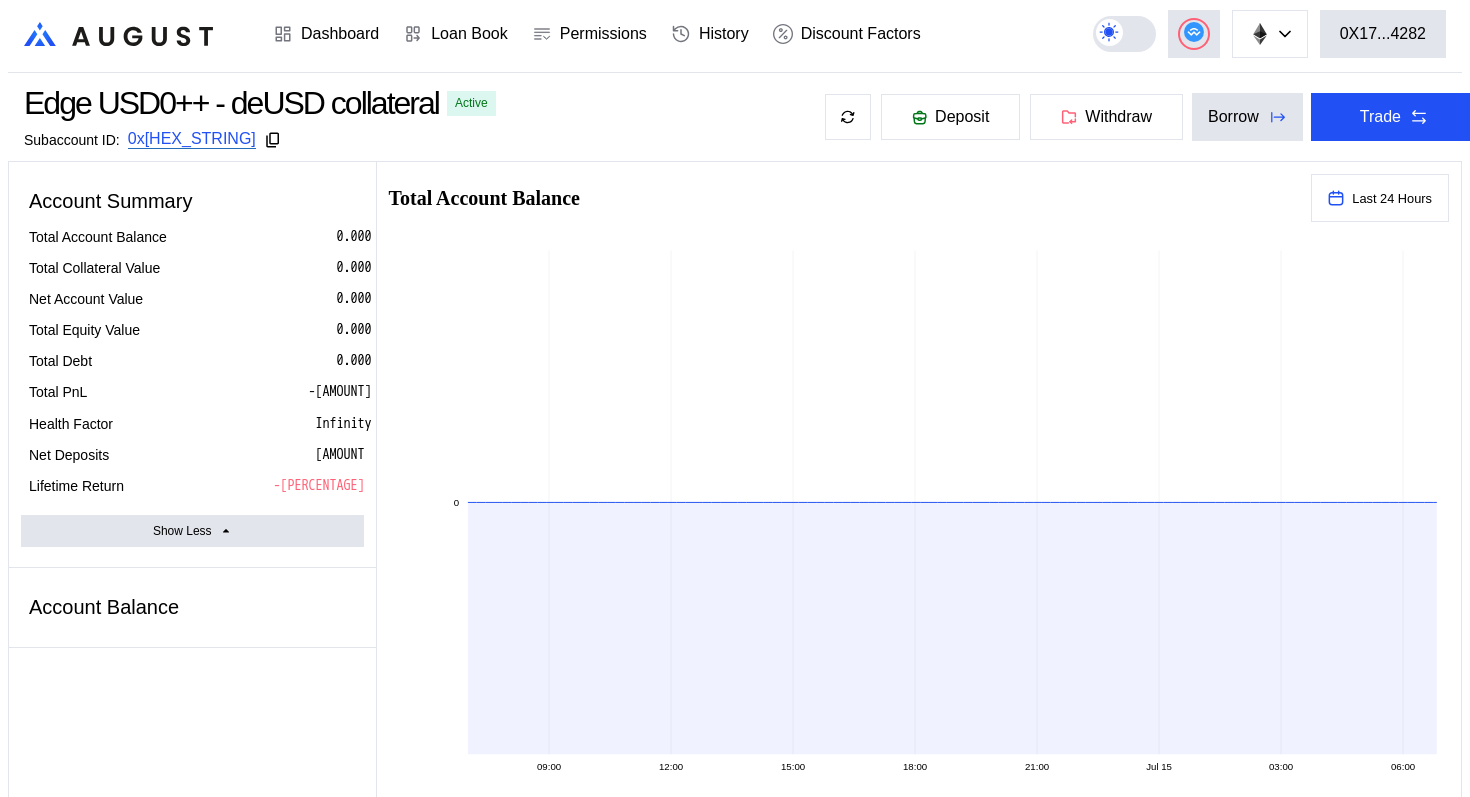scroll, scrollTop: 0, scrollLeft: 0, axis: both 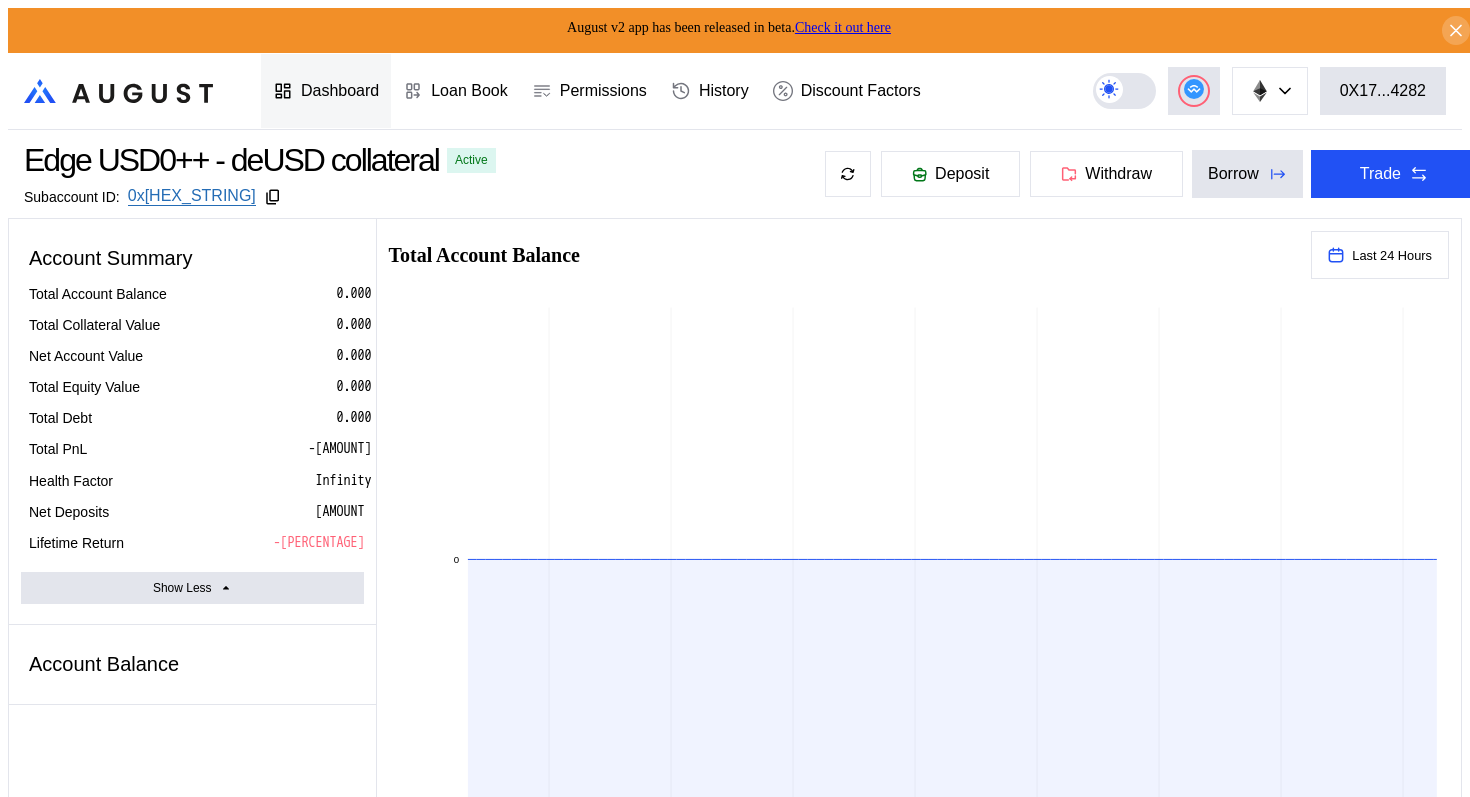 click on "Dashboard" at bounding box center (340, 91) 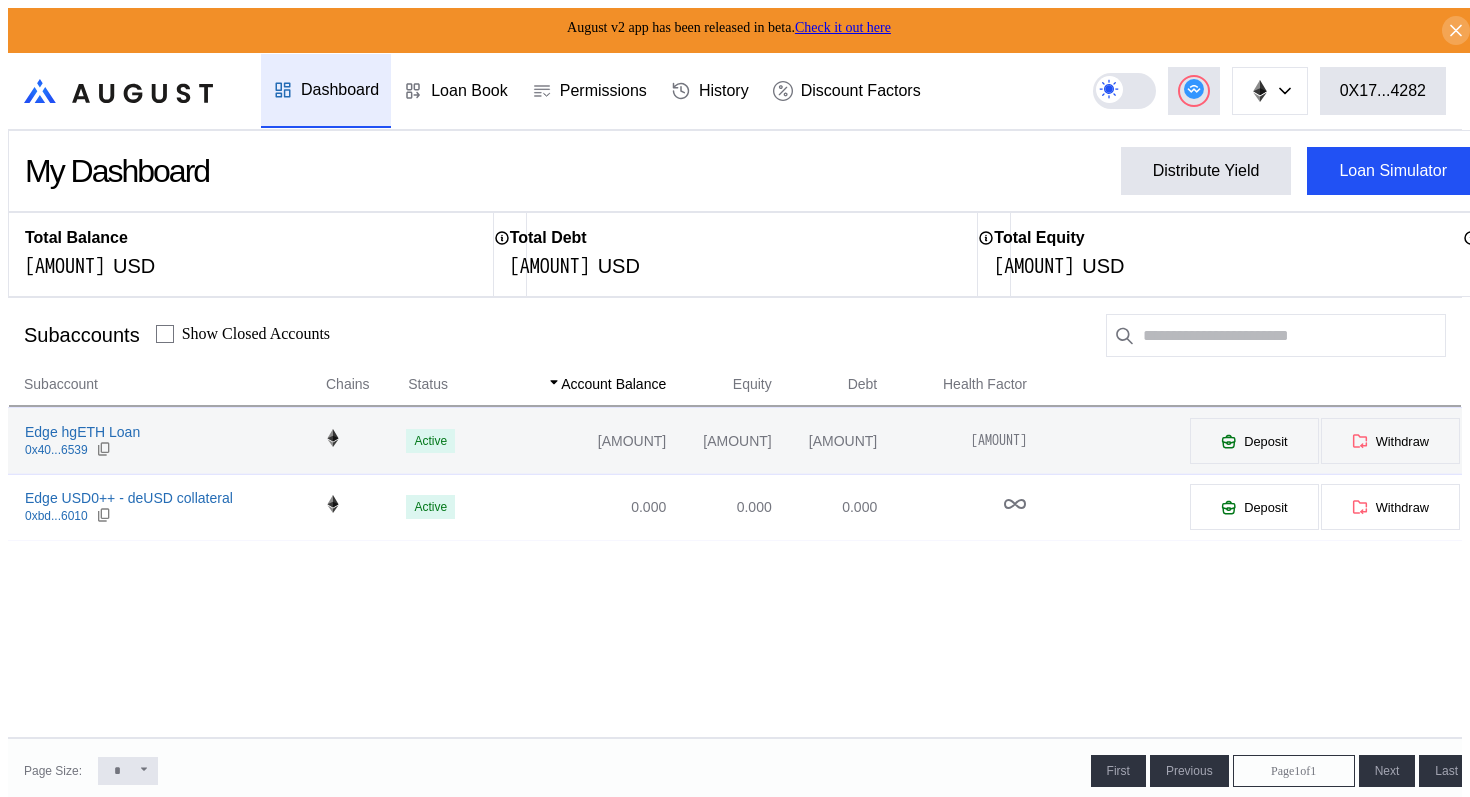 click on "Edge hgETH Loan 0x[HEX_STRING]" at bounding box center (166, 441) 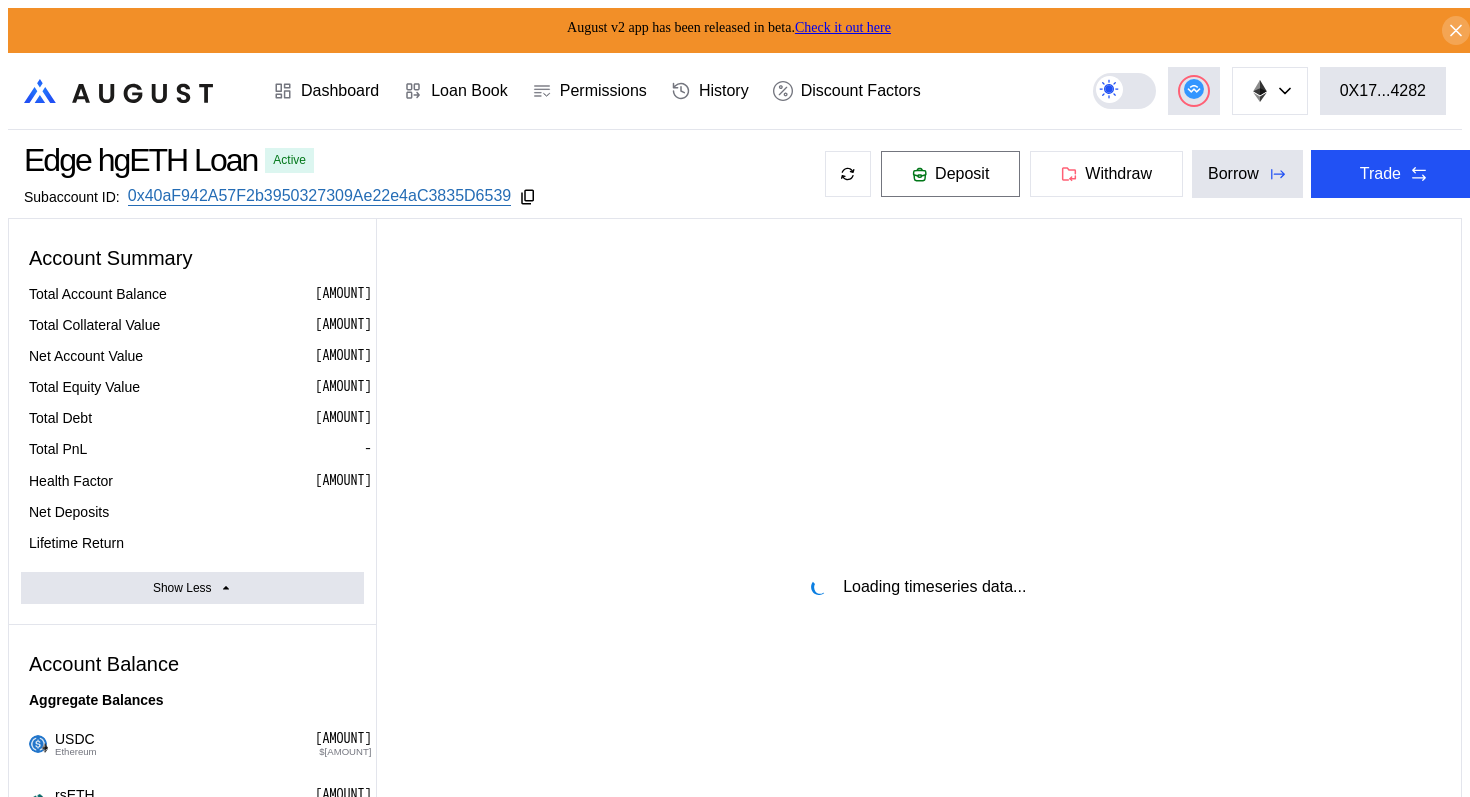click on "Deposit" at bounding box center [950, 174] 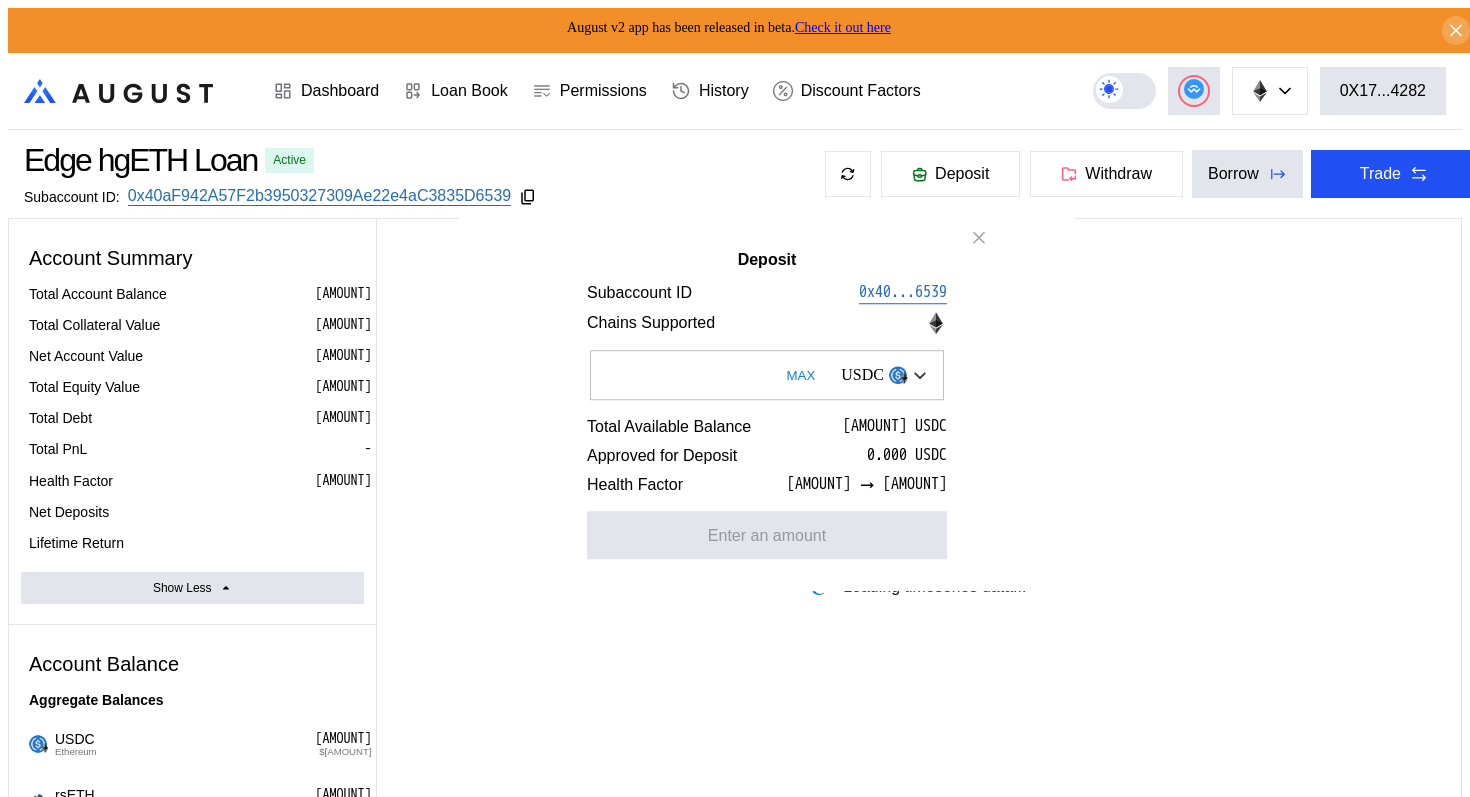 click on "MAX" at bounding box center [800, 375] 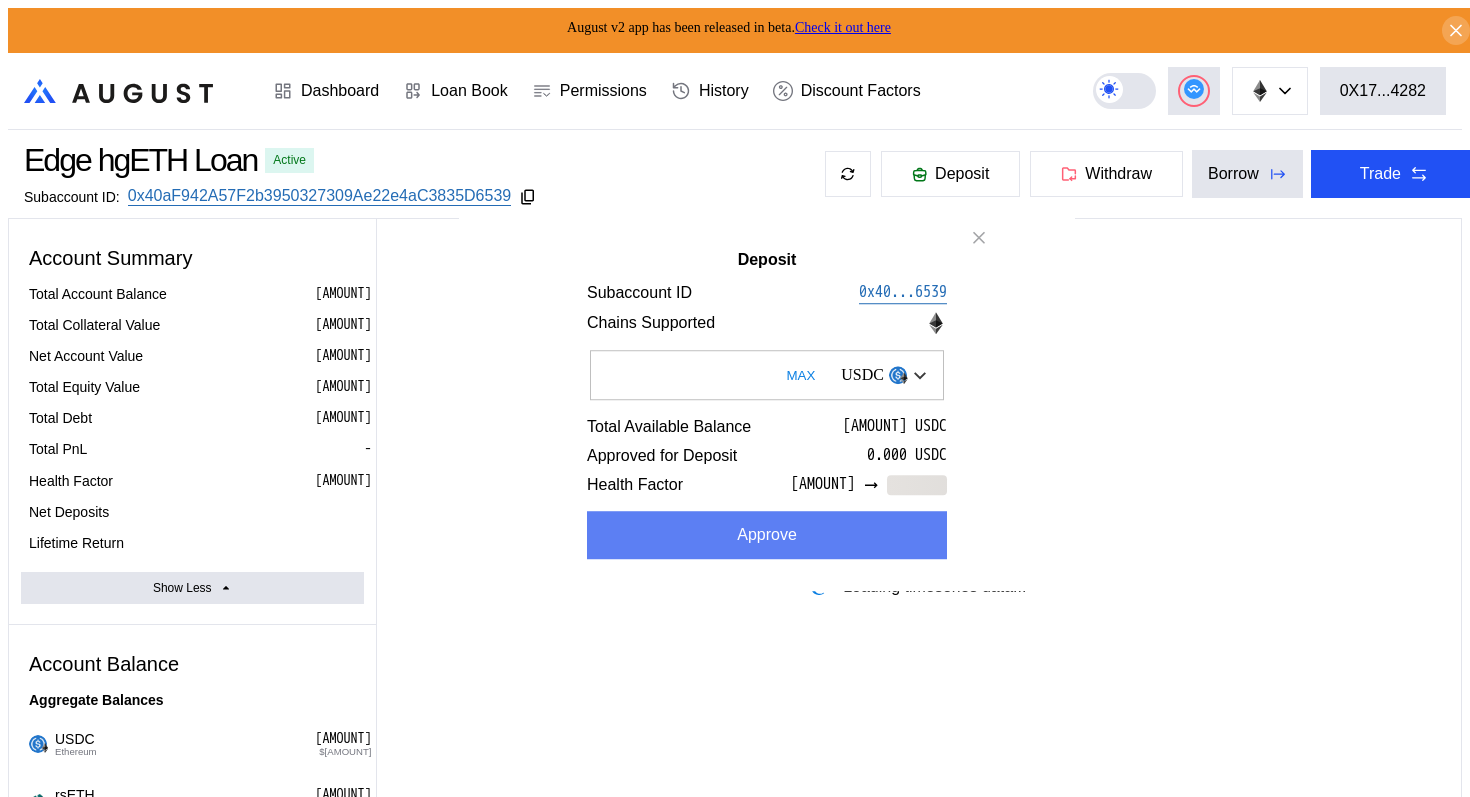 select on "*" 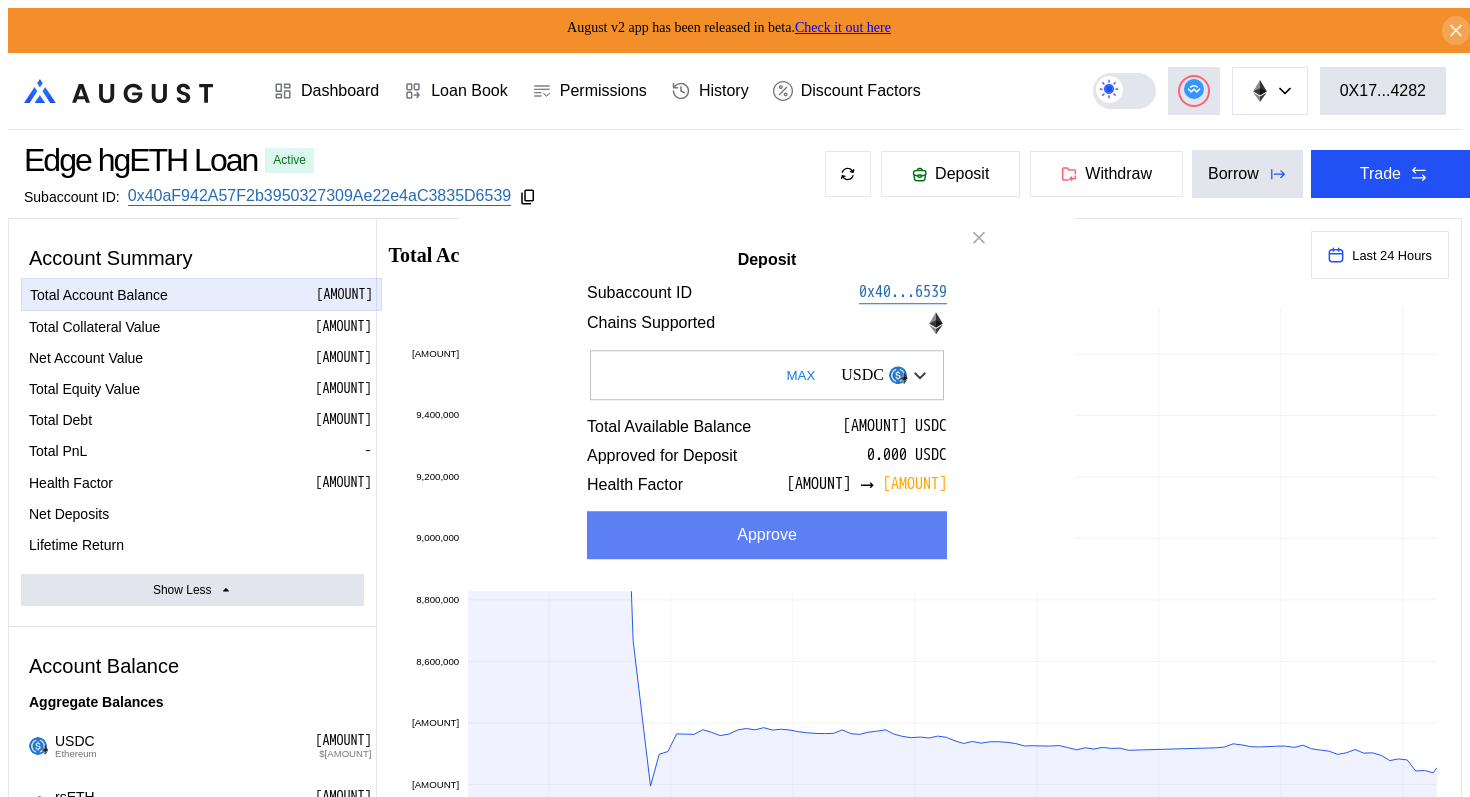 click on "Approve" at bounding box center (767, 535) 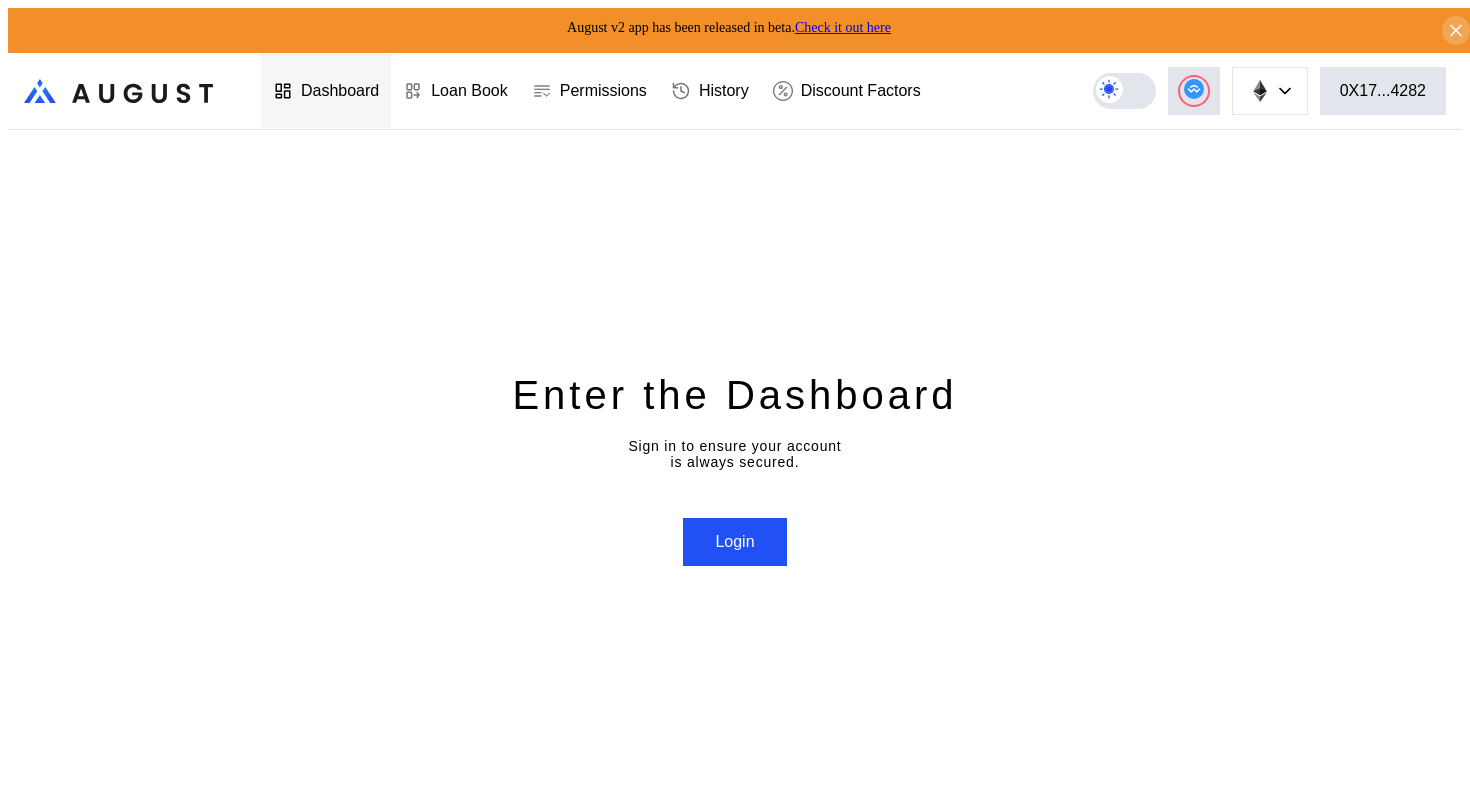 click 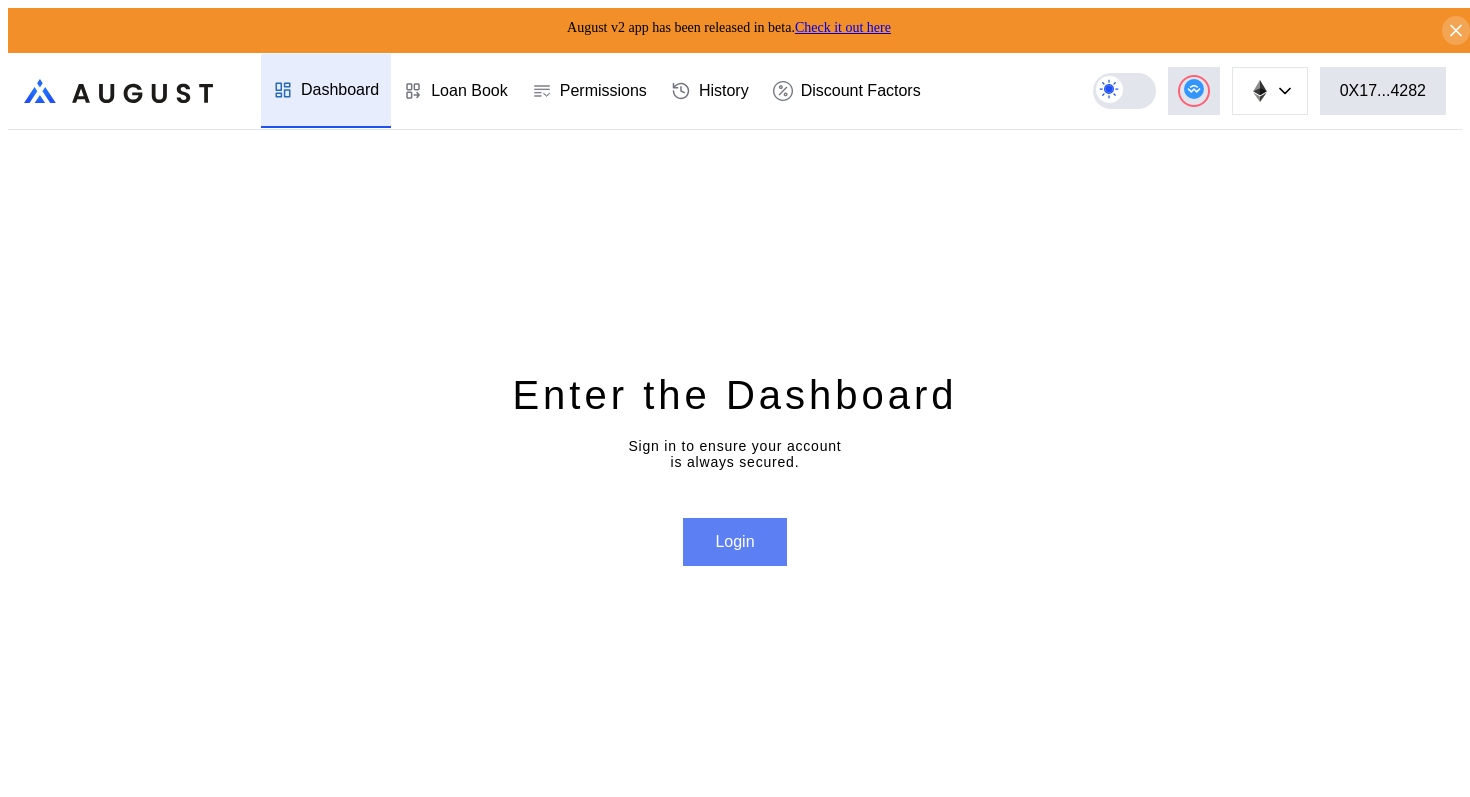 click on "Login" at bounding box center (734, 542) 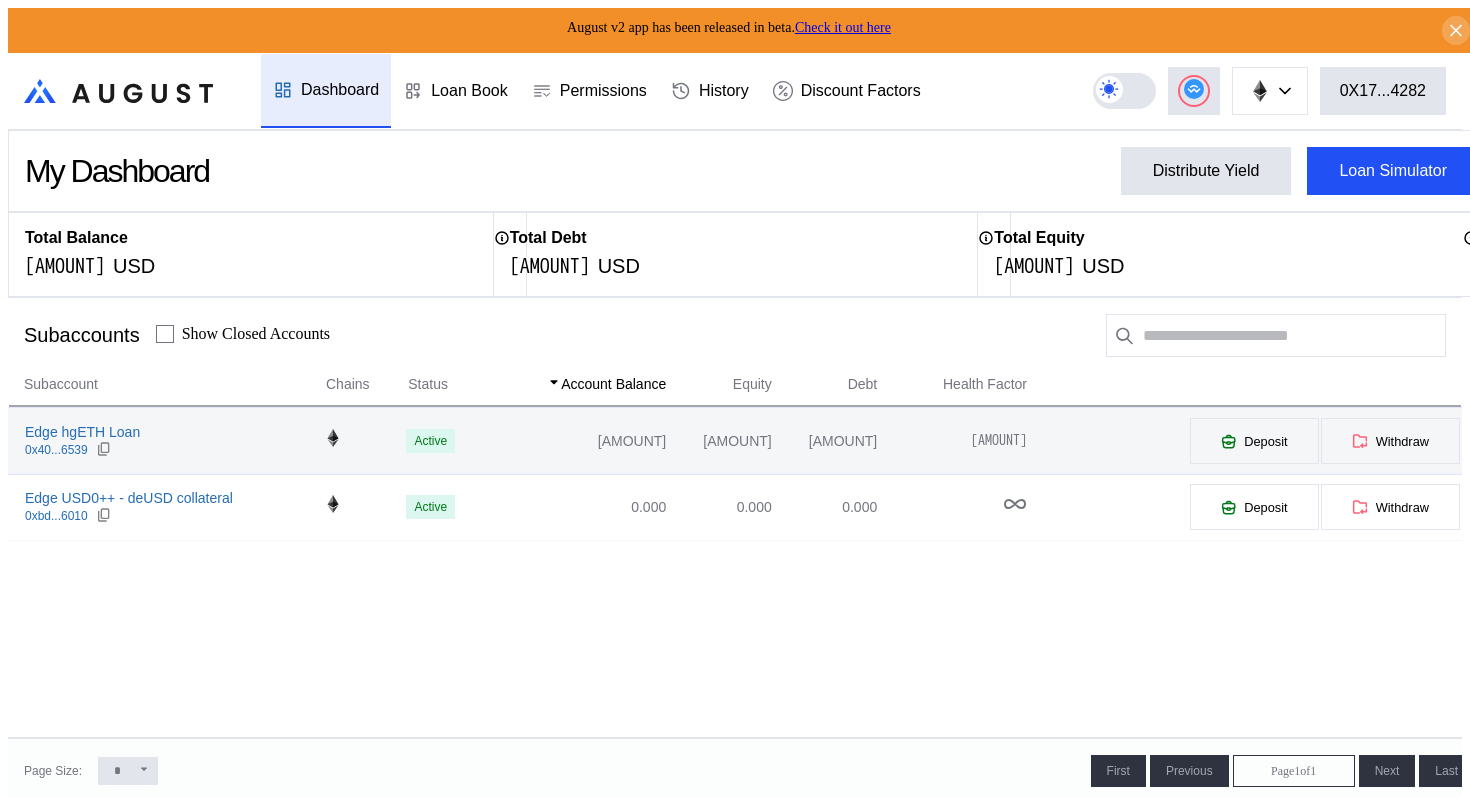 click on "Edge hgETH Loan 0x[HEX_STRING]" at bounding box center (166, 441) 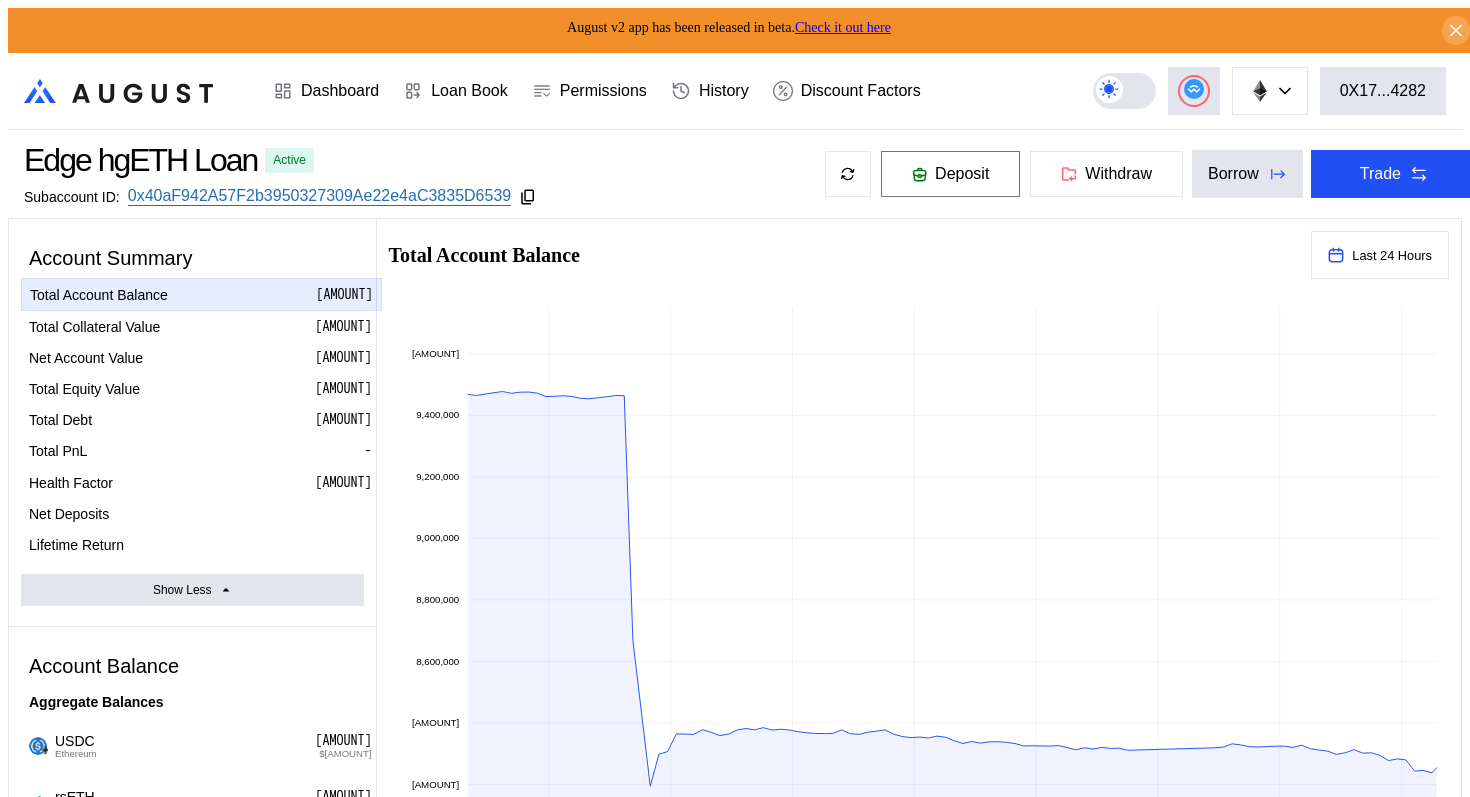 click on "Deposit" at bounding box center [950, 174] 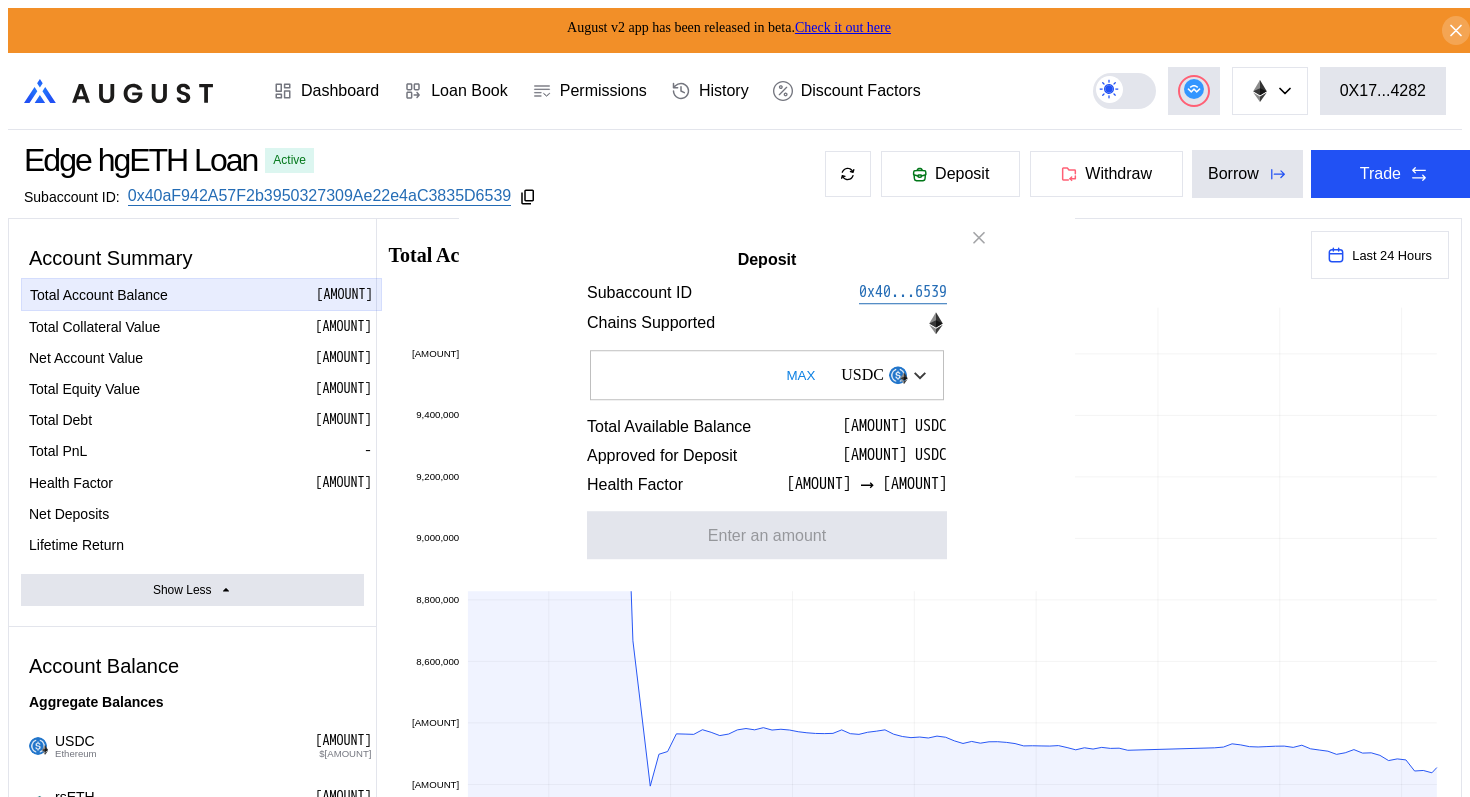 click on "MAX" at bounding box center (800, 375) 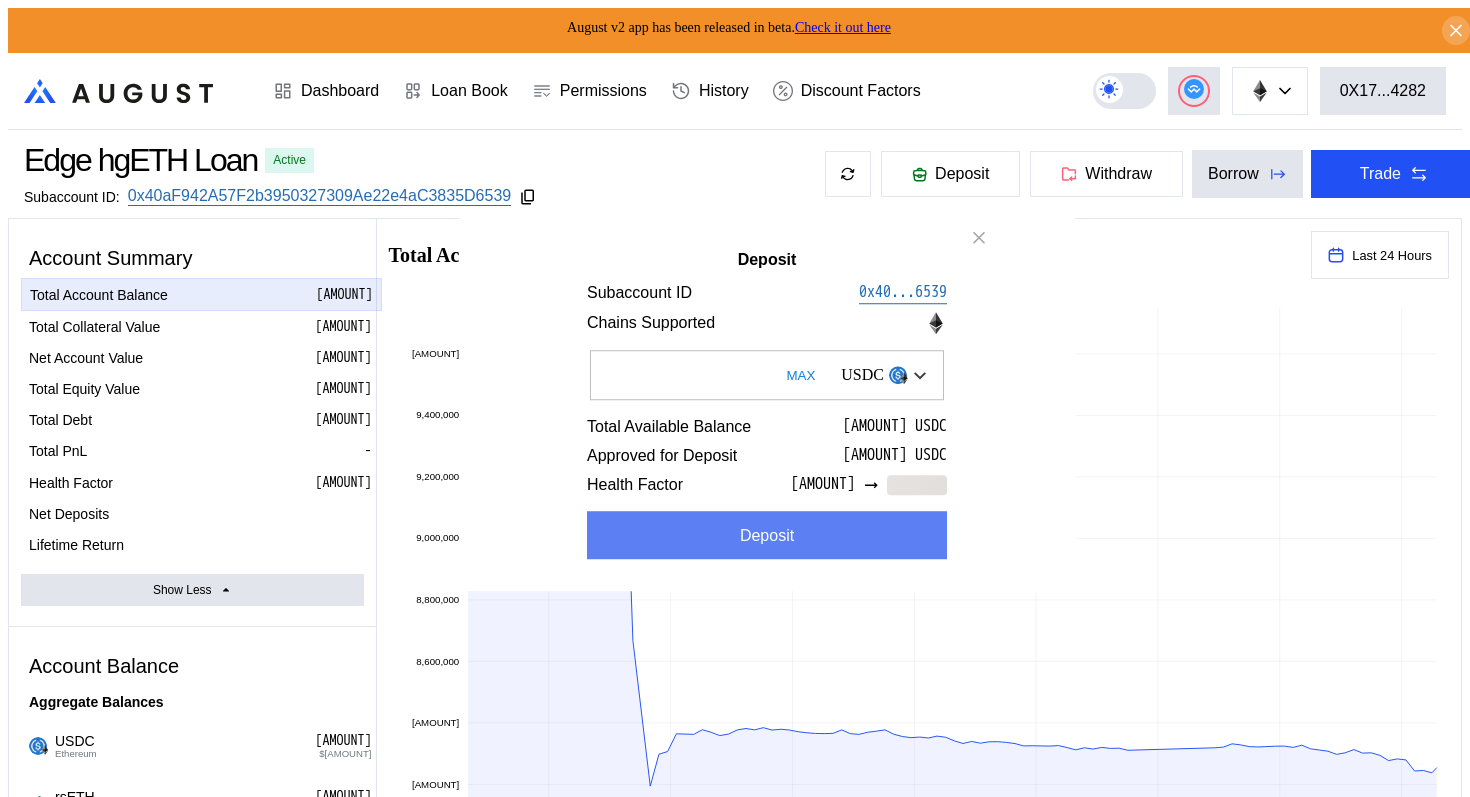 click on "Deposit" at bounding box center (767, 535) 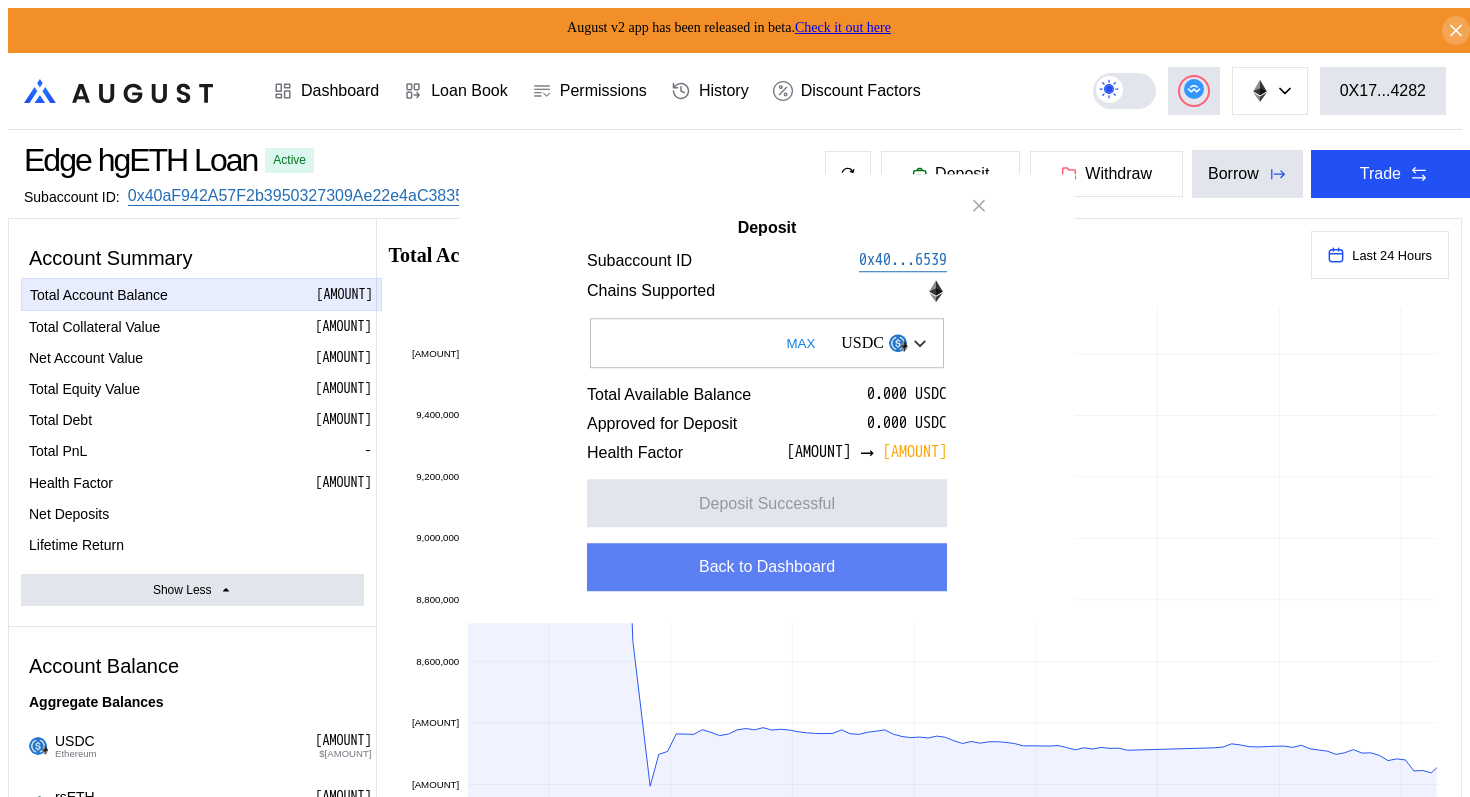 type 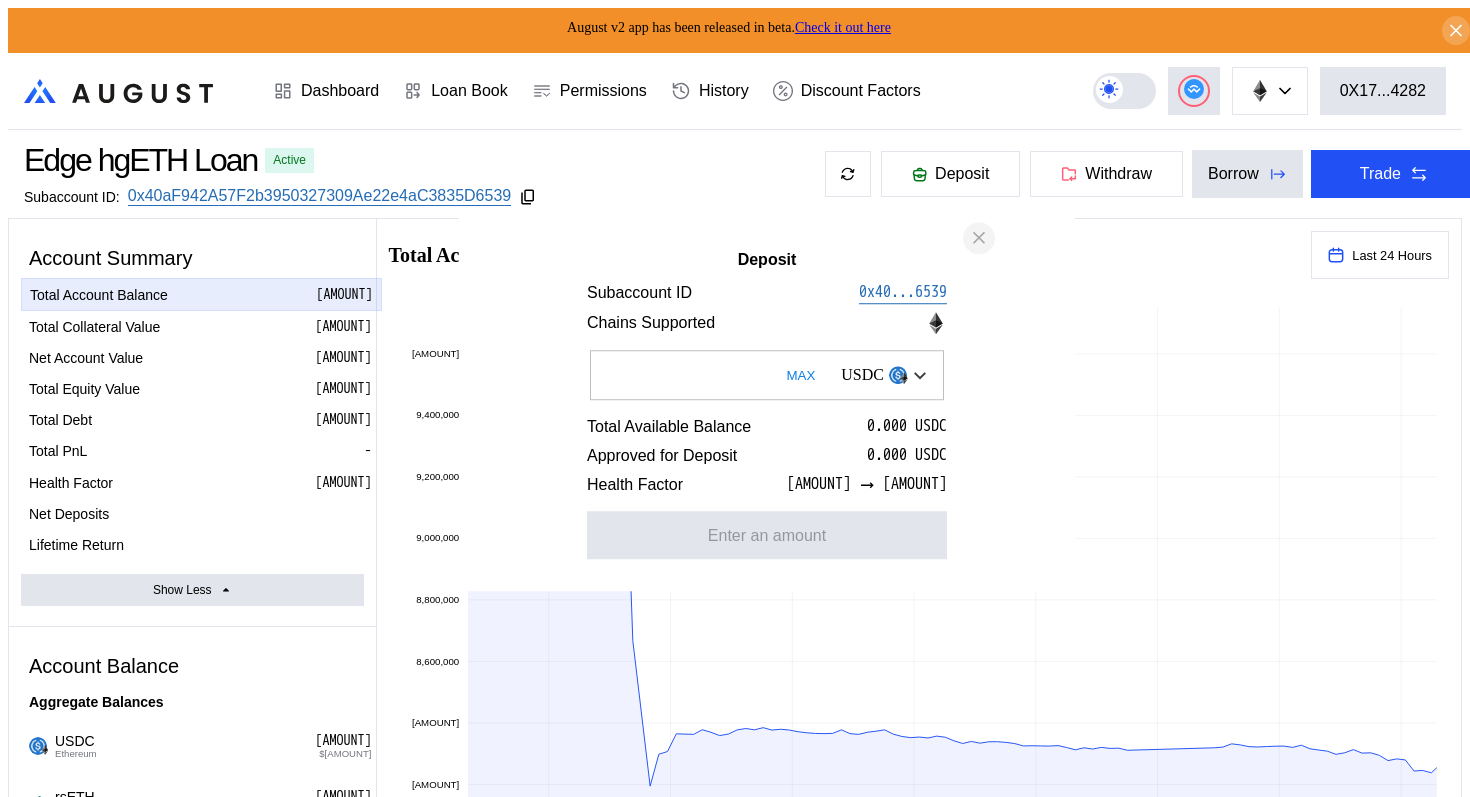 click at bounding box center [979, 238] 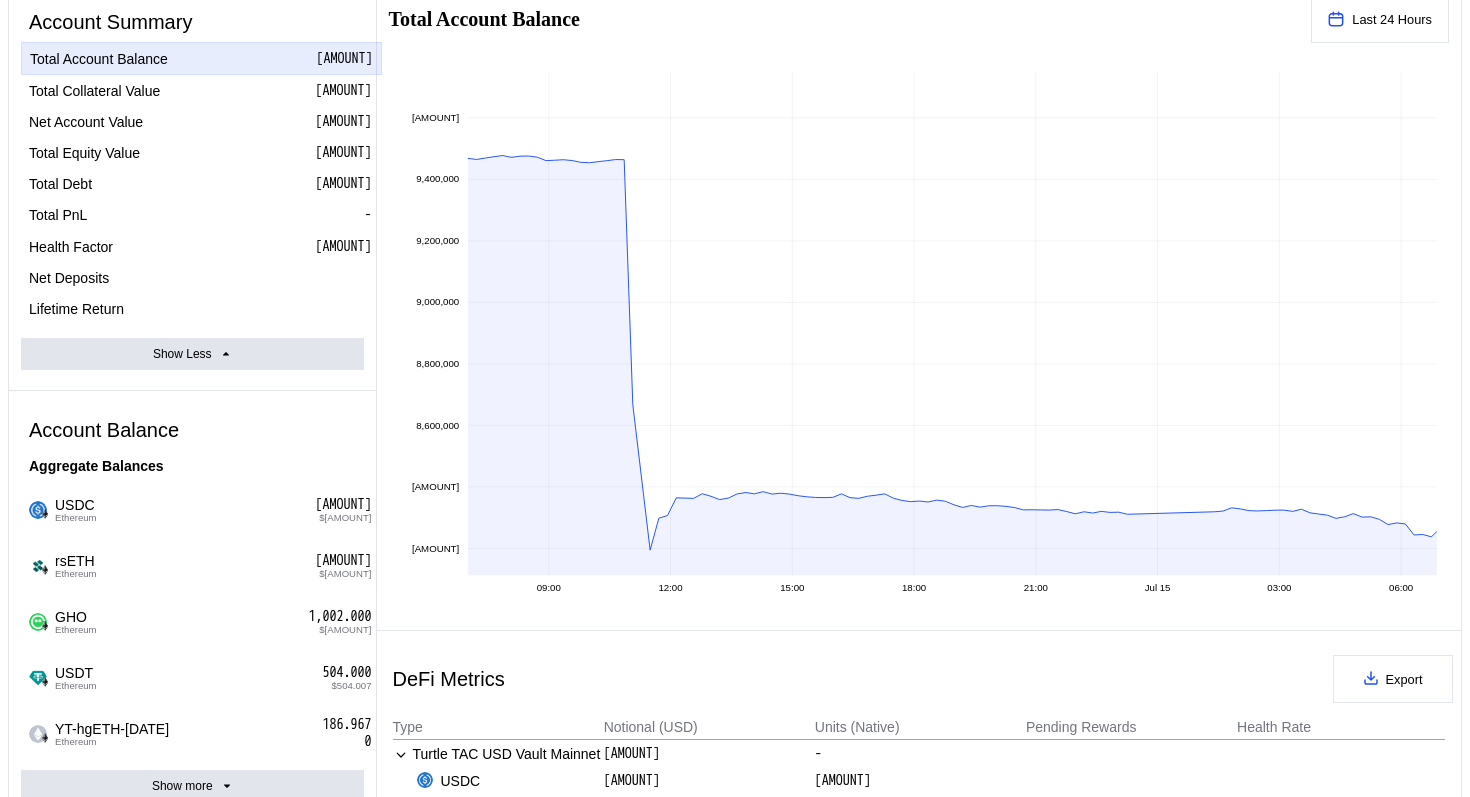 scroll, scrollTop: 237, scrollLeft: 0, axis: vertical 